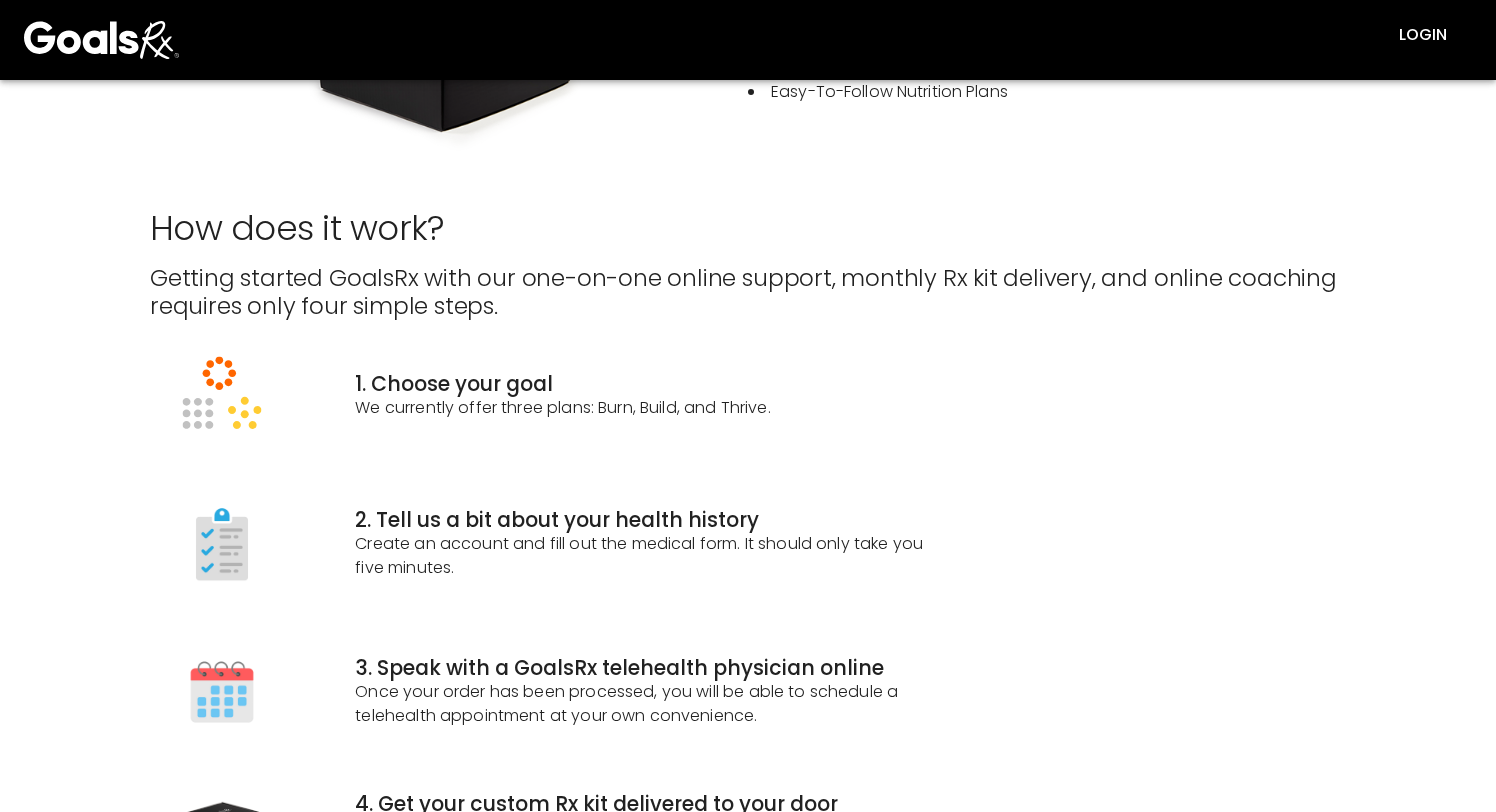 scroll, scrollTop: 0, scrollLeft: 0, axis: both 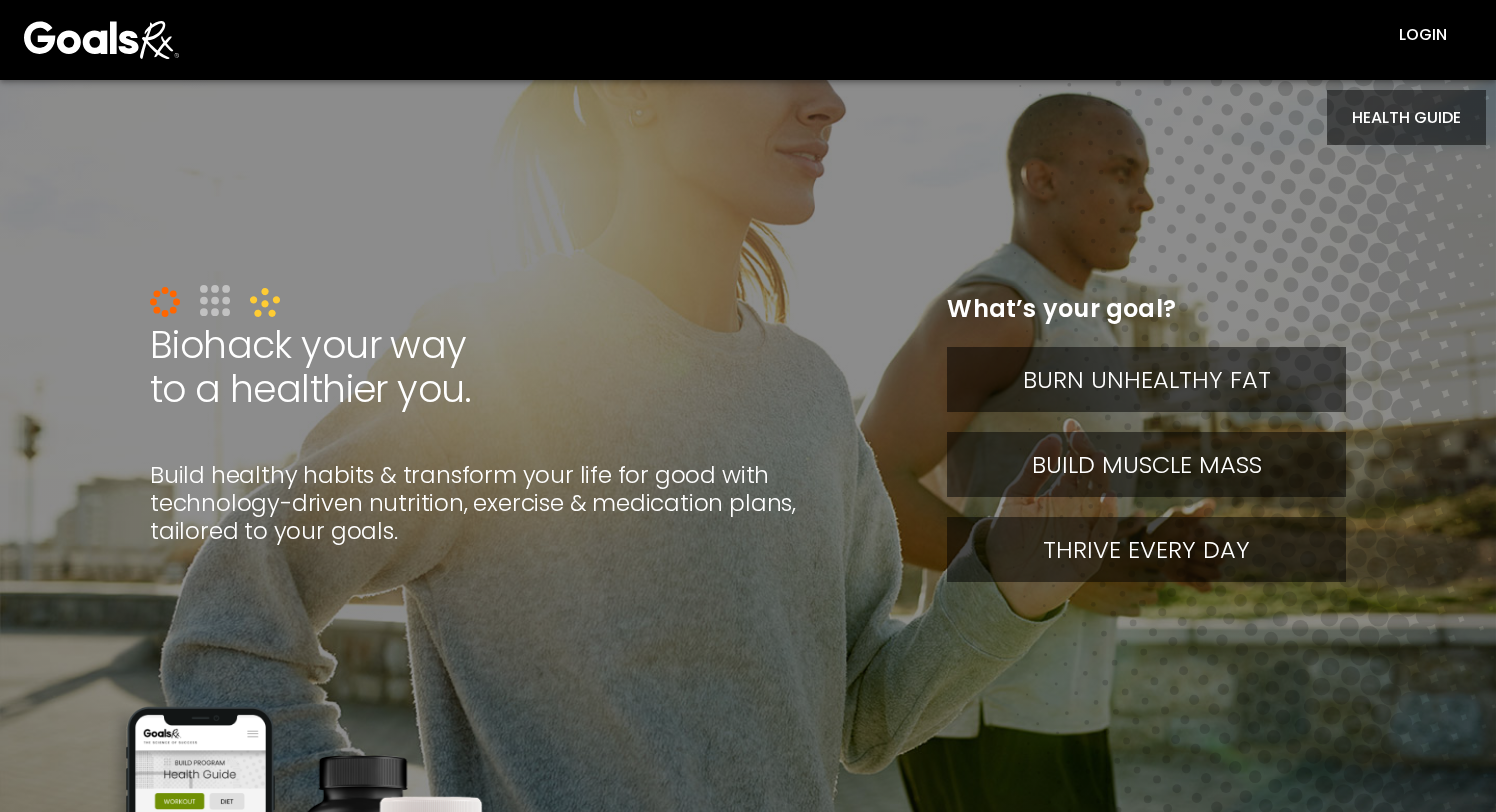 click on "HEALTH GUIDE" at bounding box center [1406, 117] 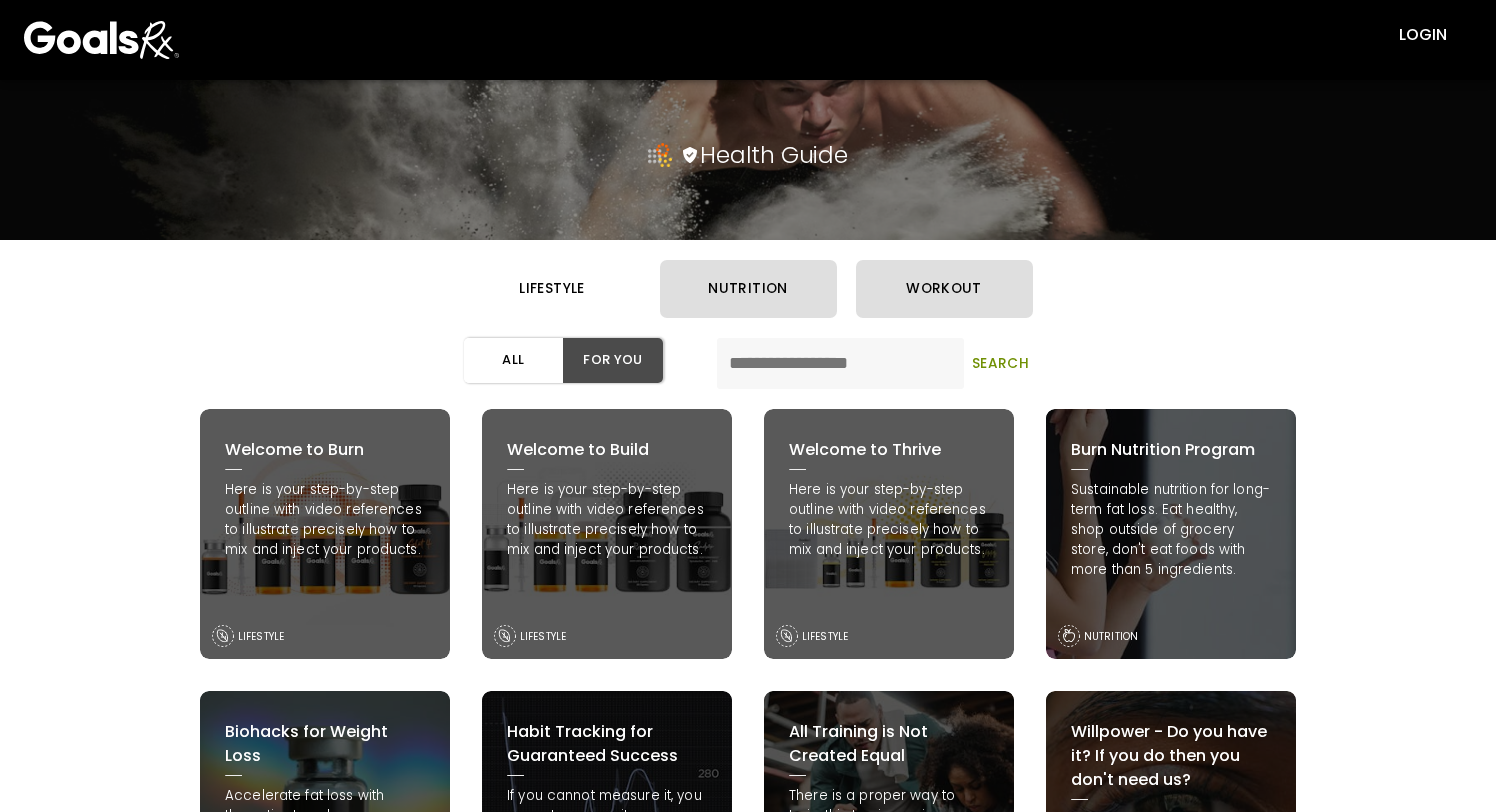 click on "lifestyle" at bounding box center (552, 289) 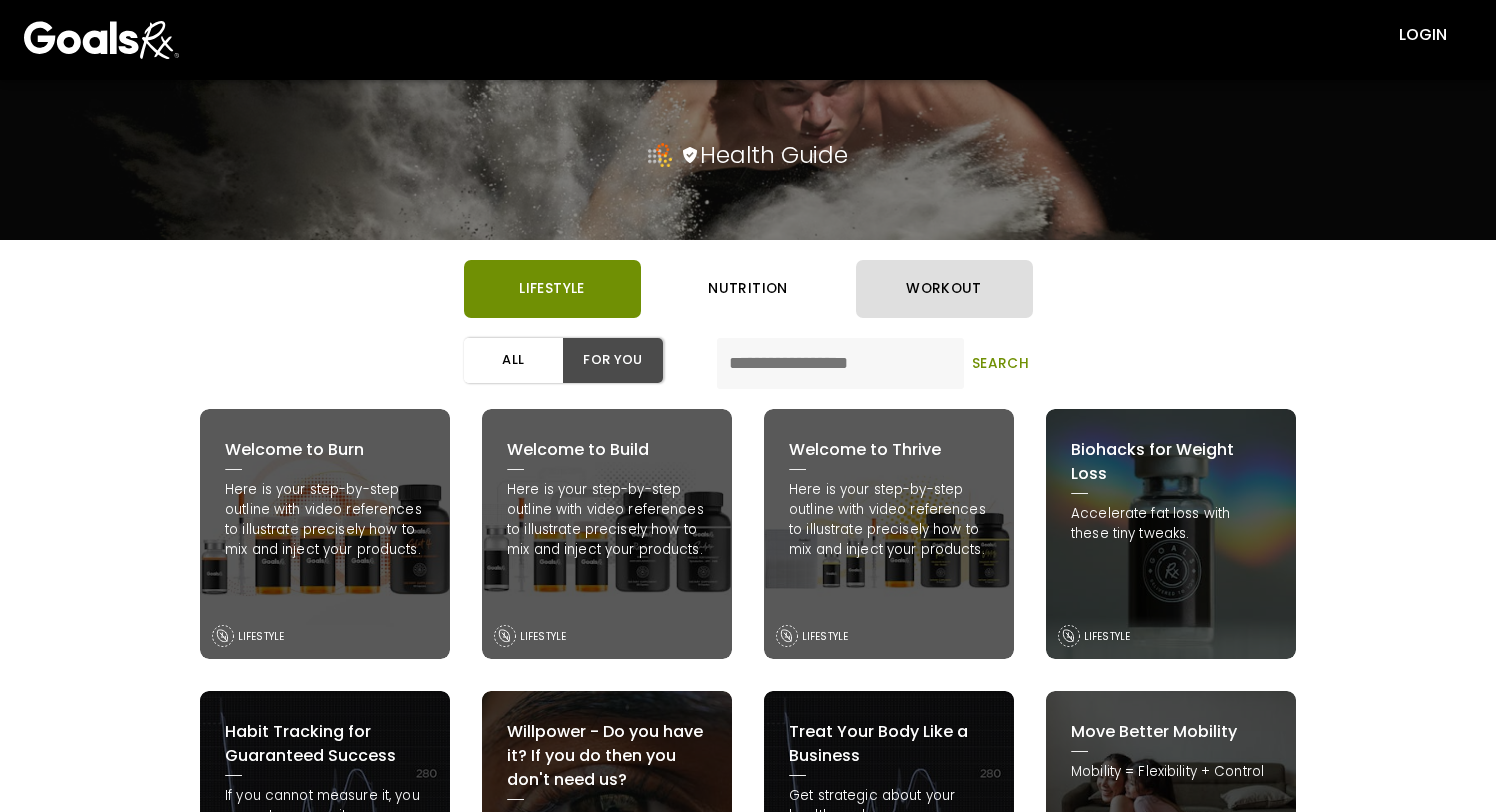 click on "nutrition" at bounding box center [748, 289] 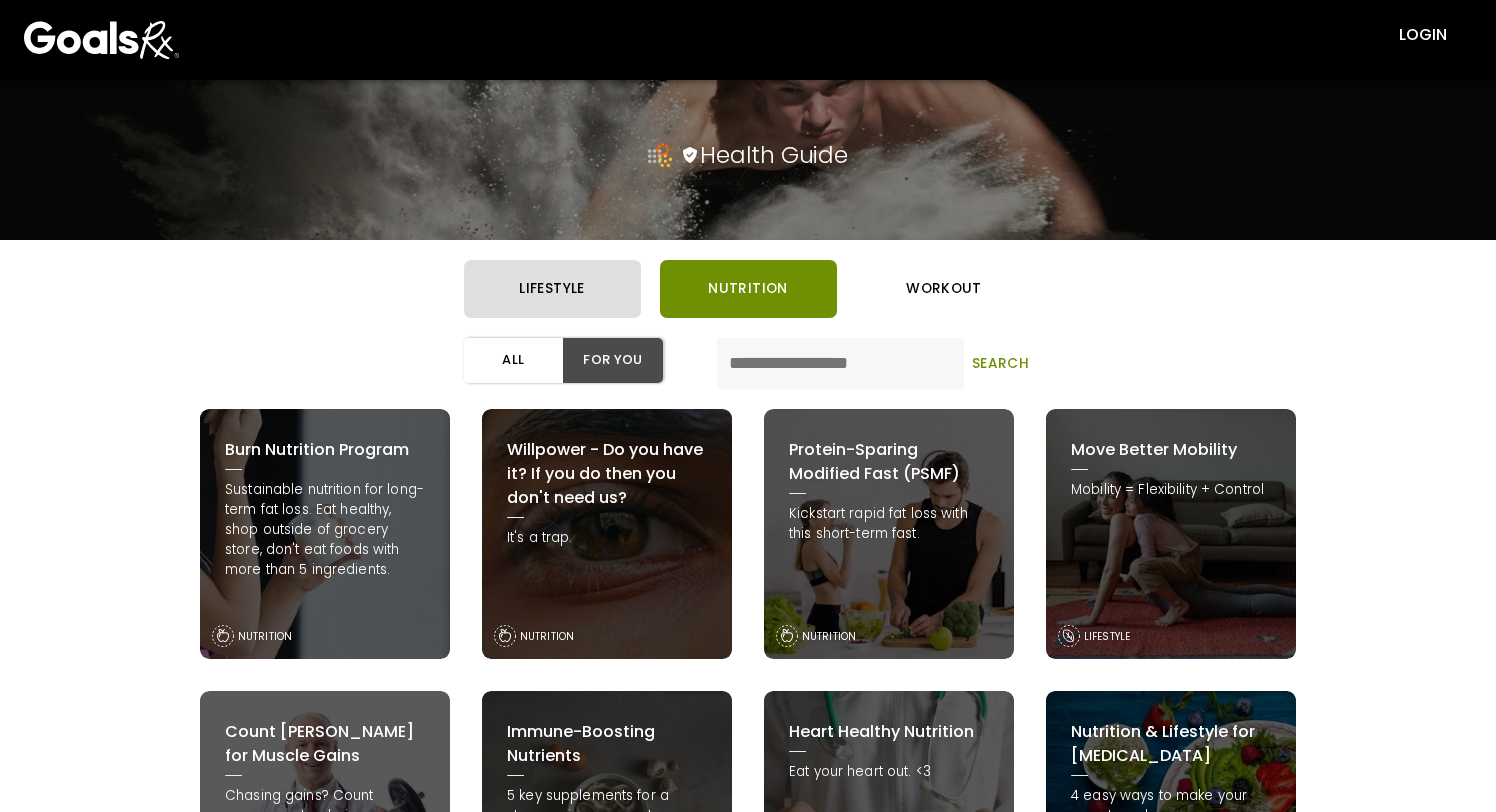 click on "workout" at bounding box center (944, 289) 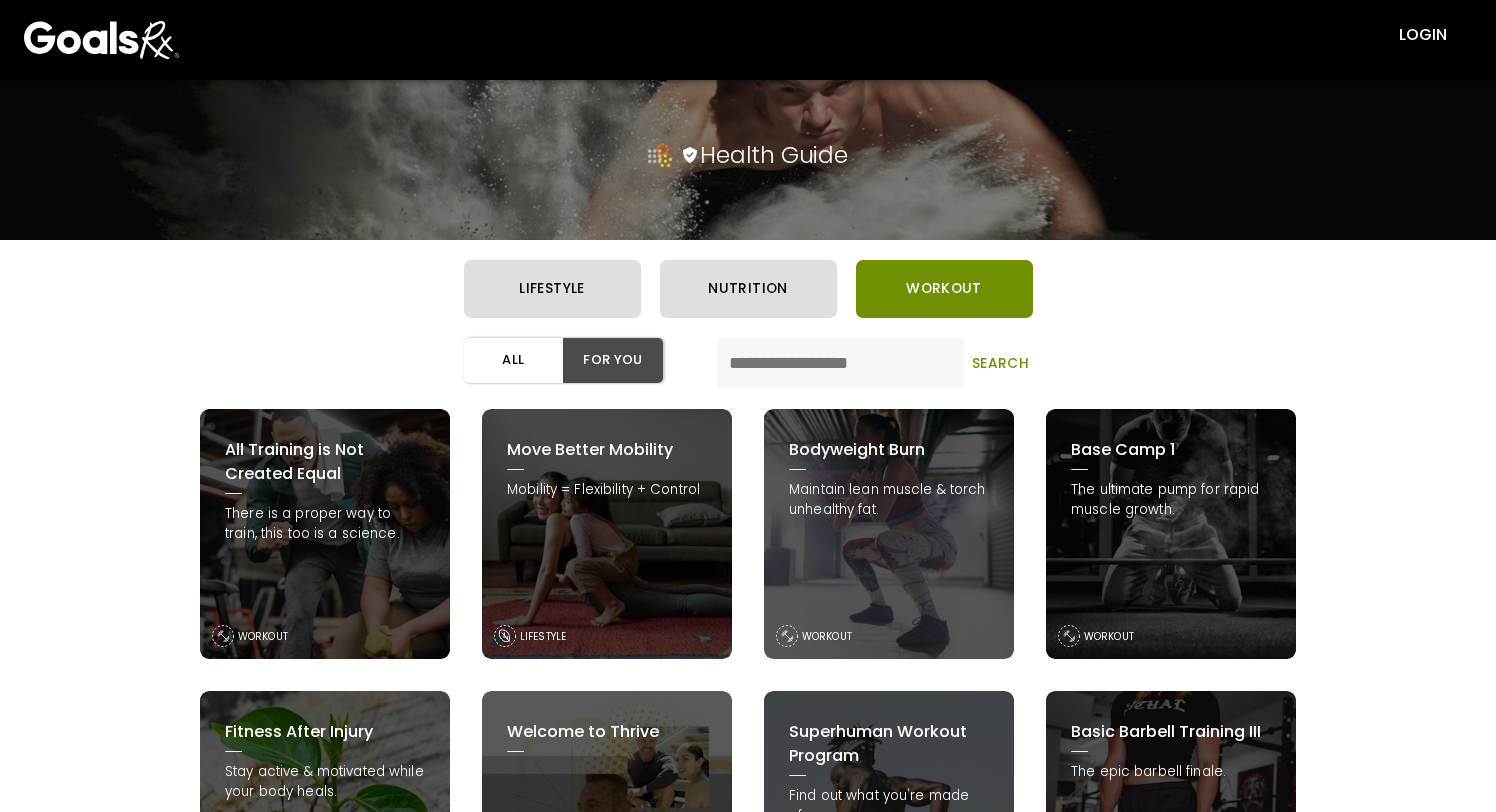 click on "All" at bounding box center (514, 360) 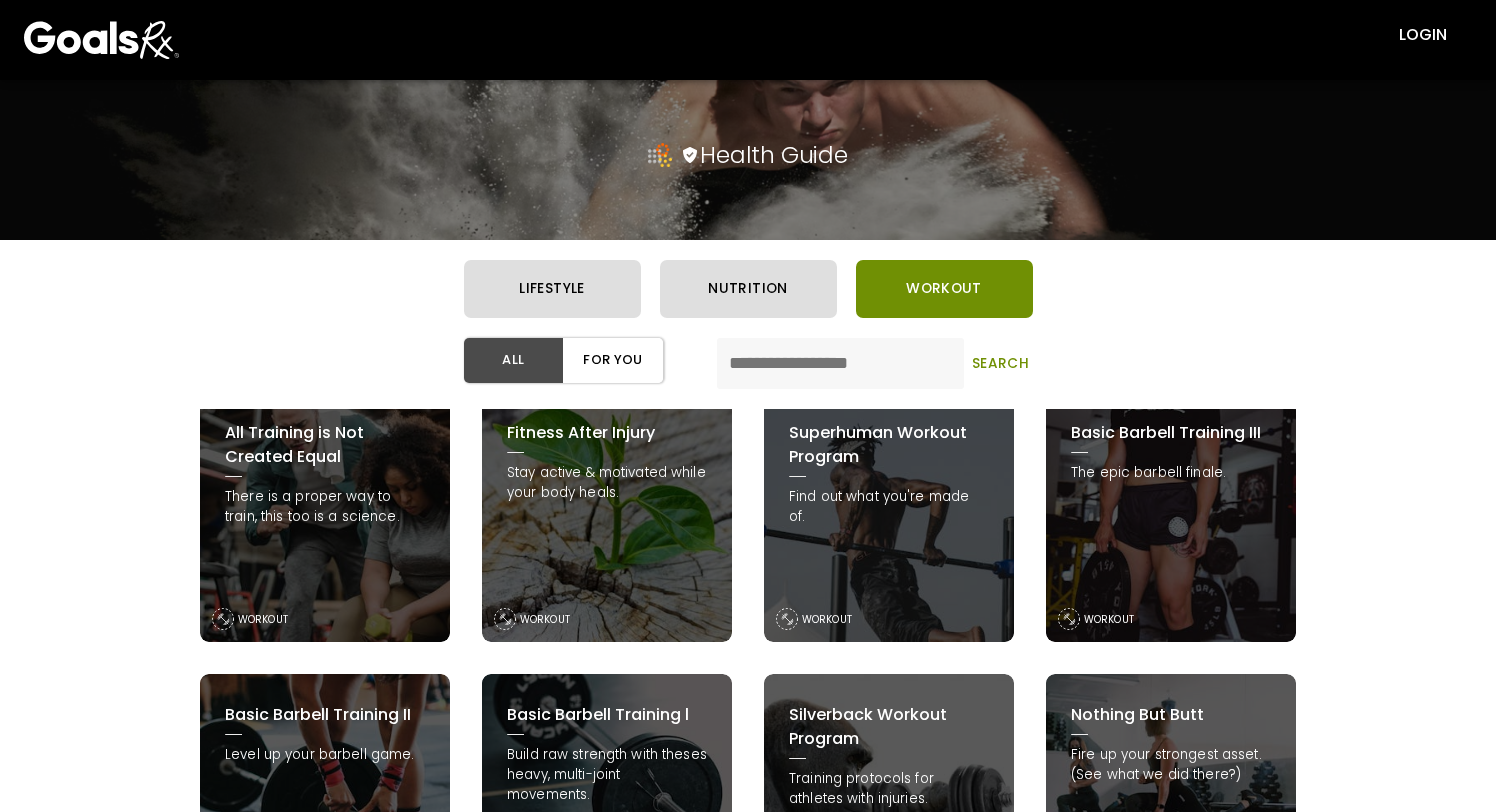 scroll, scrollTop: 0, scrollLeft: 0, axis: both 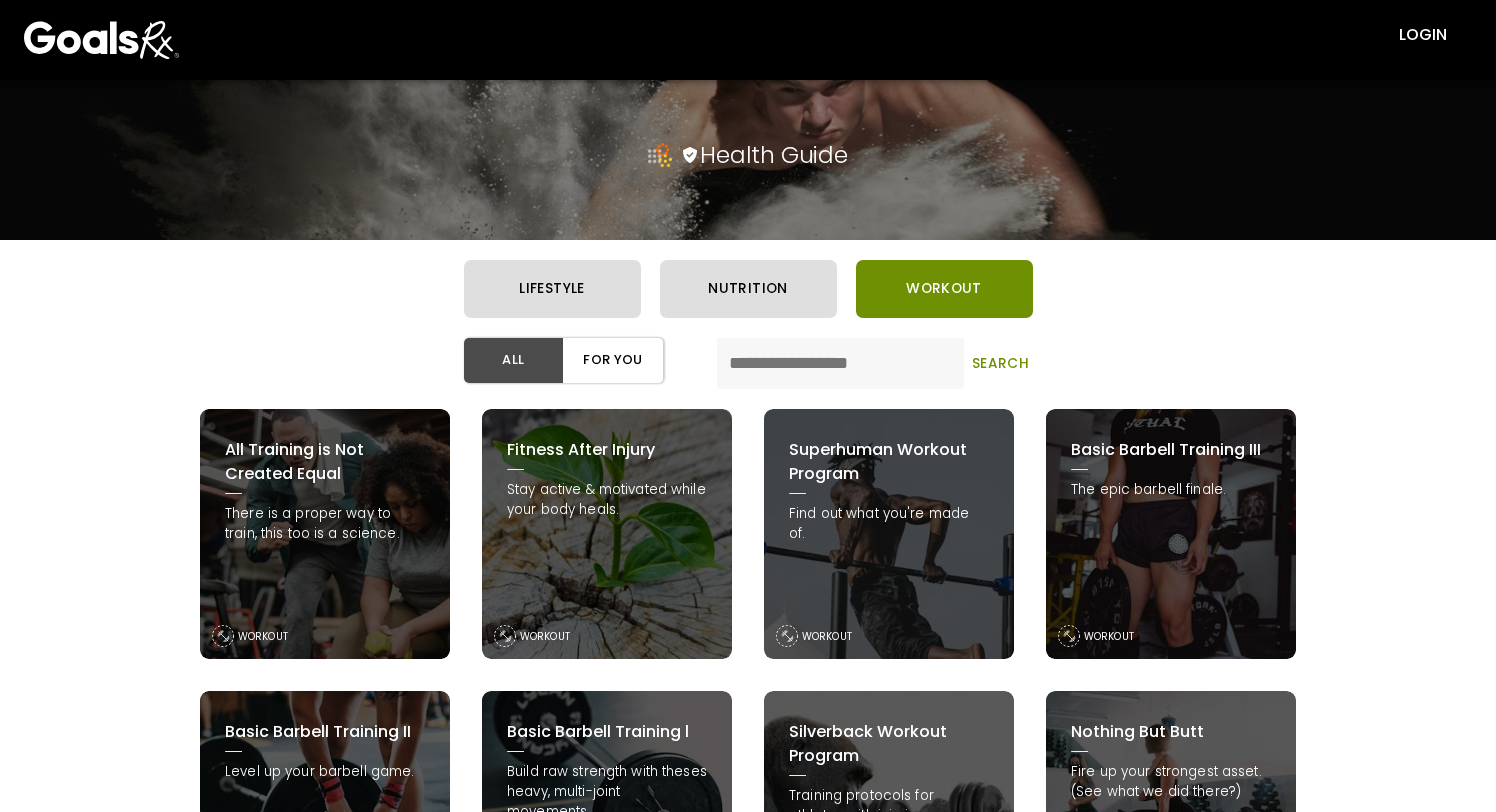 click on "Stay active & motivated while your body heals." at bounding box center (607, 500) 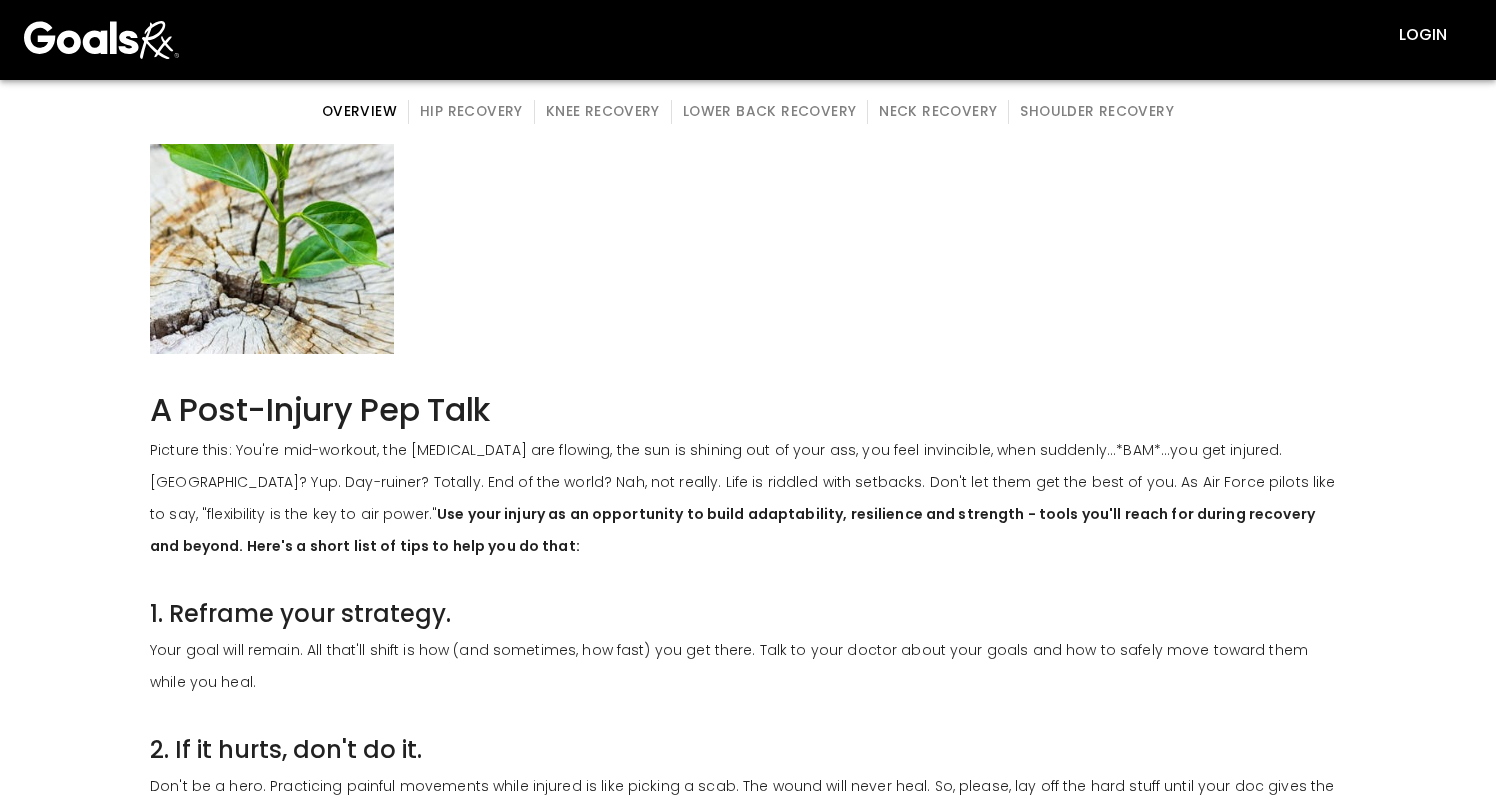 scroll, scrollTop: 0, scrollLeft: 0, axis: both 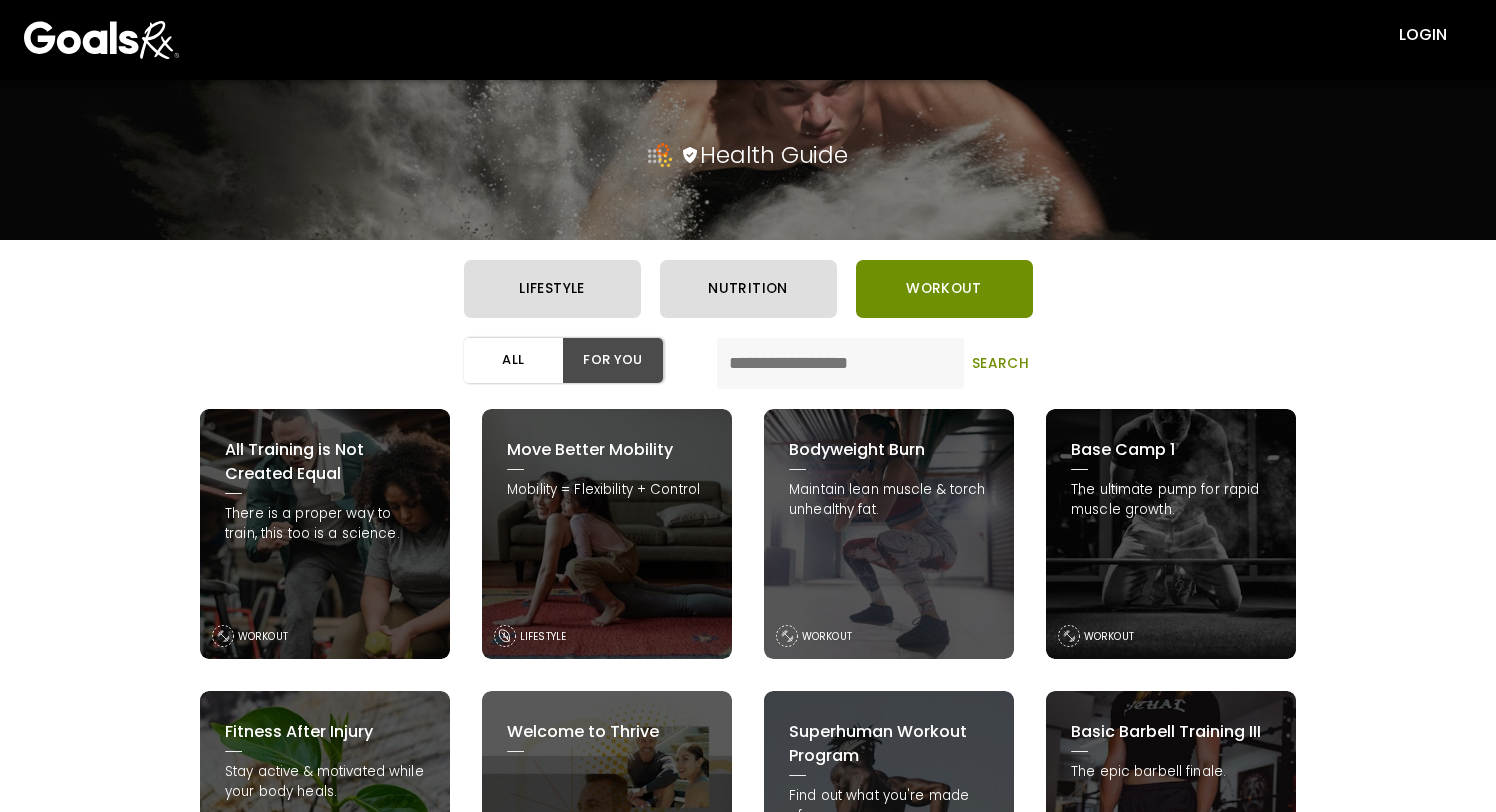 click at bounding box center (840, 363) 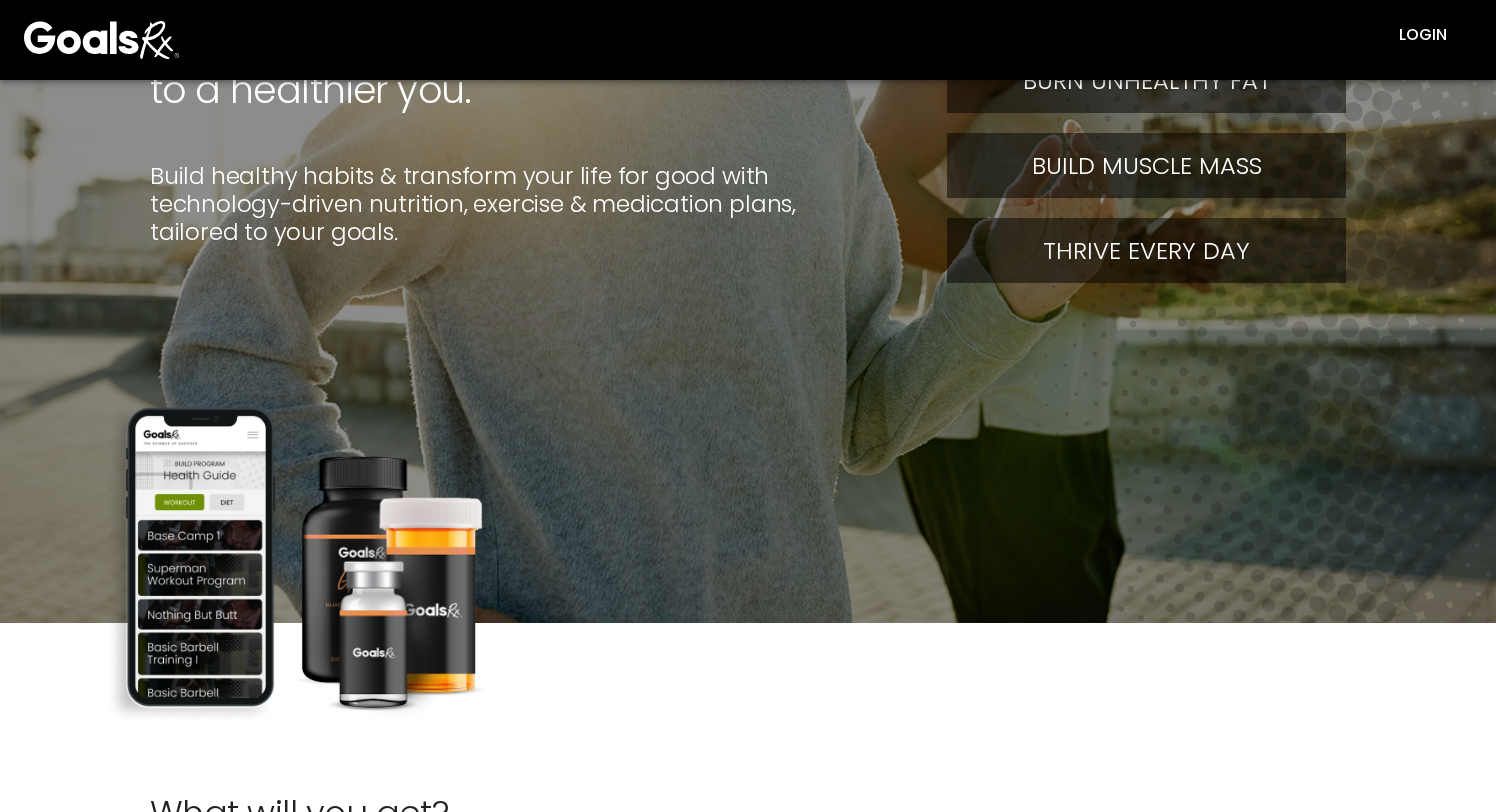 scroll, scrollTop: 0, scrollLeft: 0, axis: both 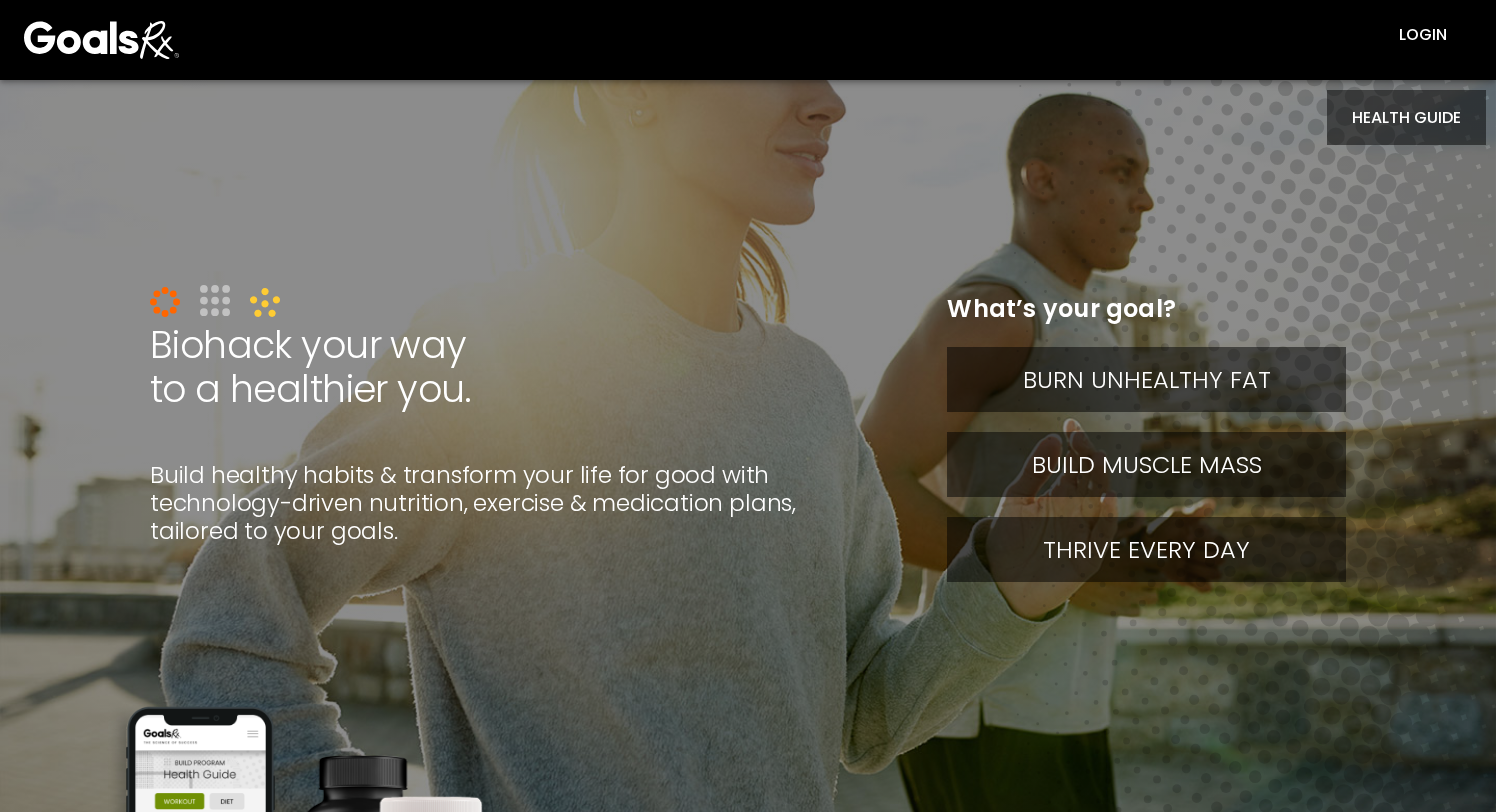 click on "Burn unhealthy fat" at bounding box center (1146, 379) 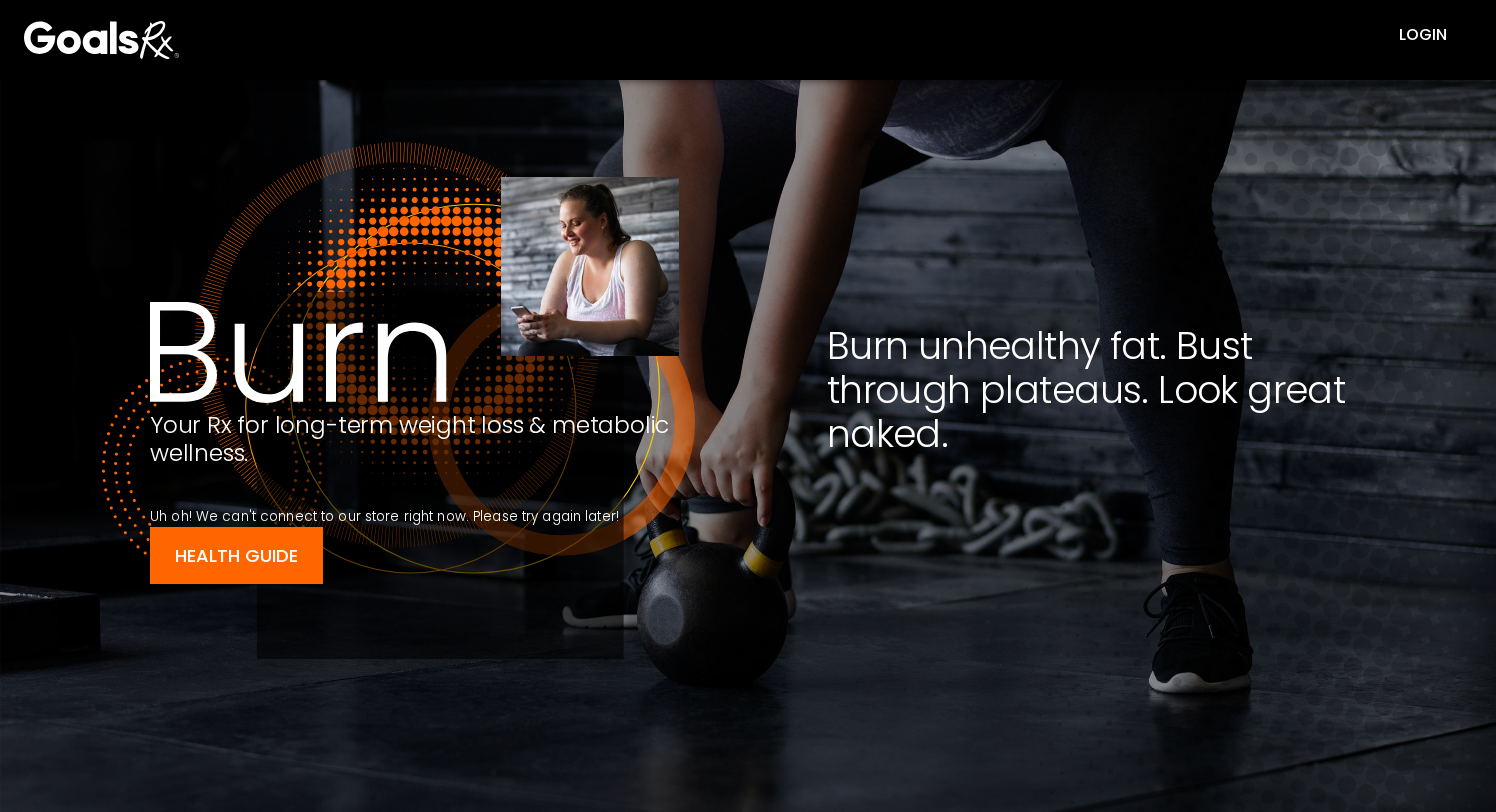 scroll, scrollTop: 0, scrollLeft: 0, axis: both 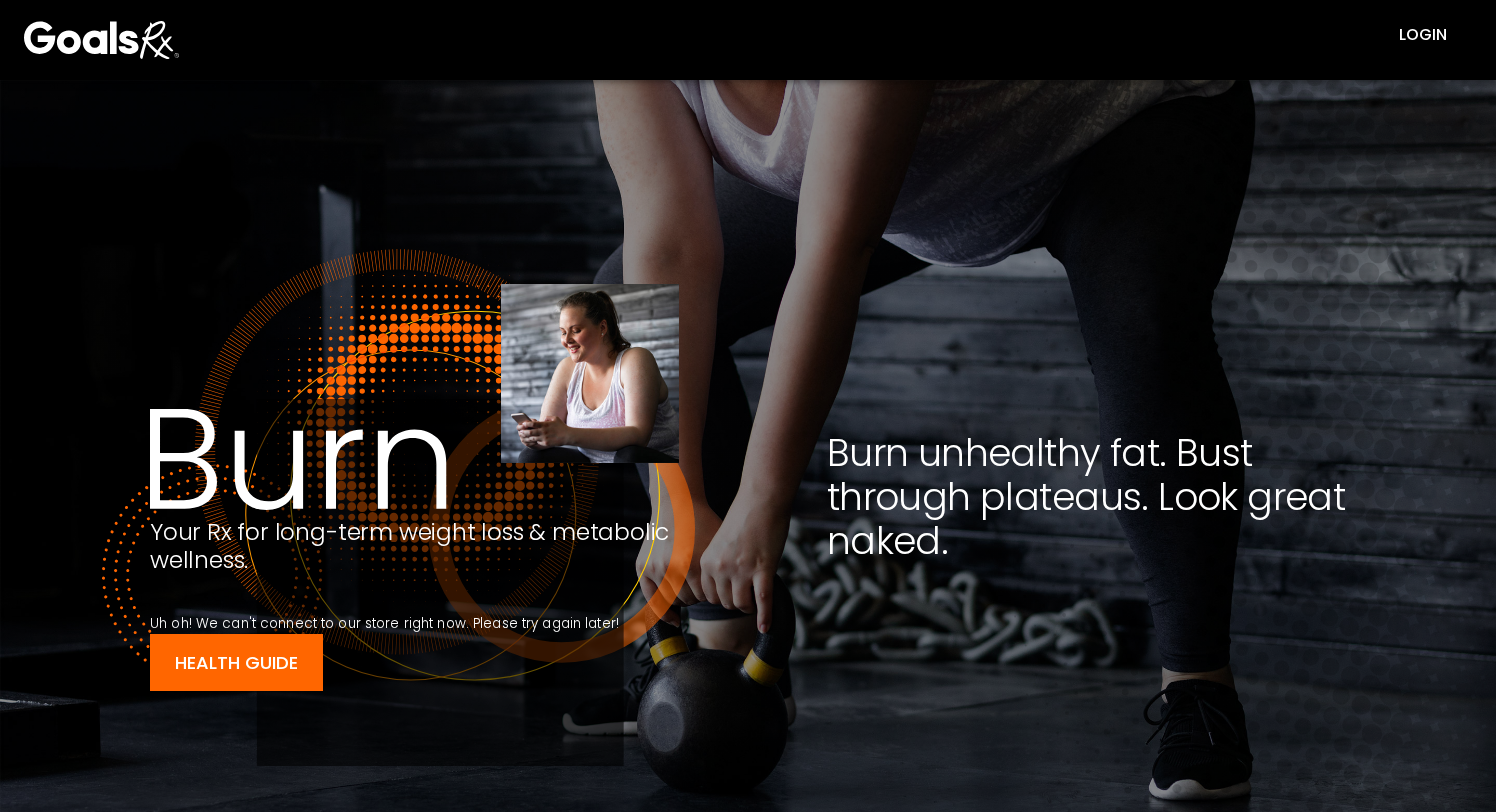 click at bounding box center (101, 40) 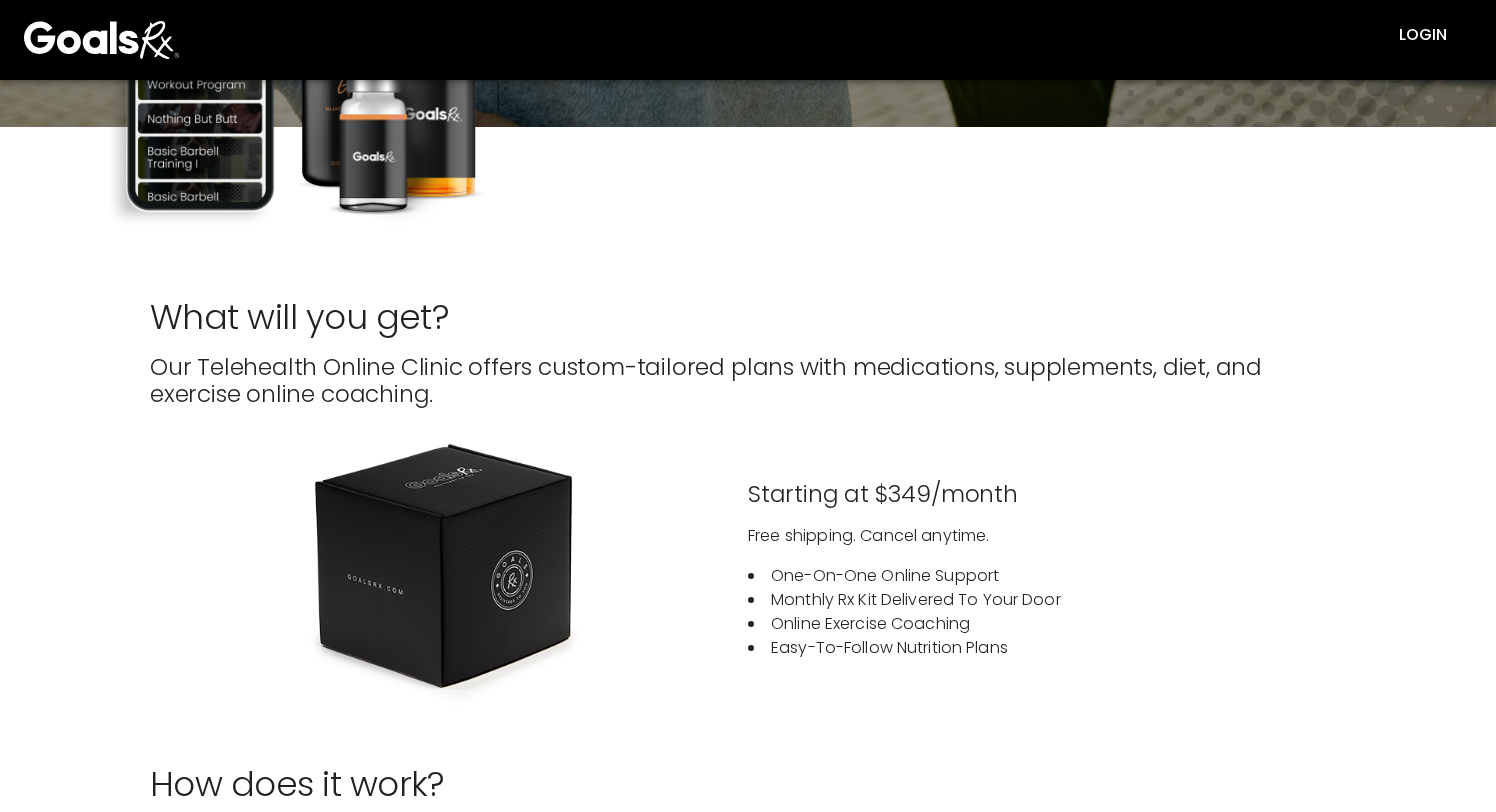scroll, scrollTop: 759, scrollLeft: 0, axis: vertical 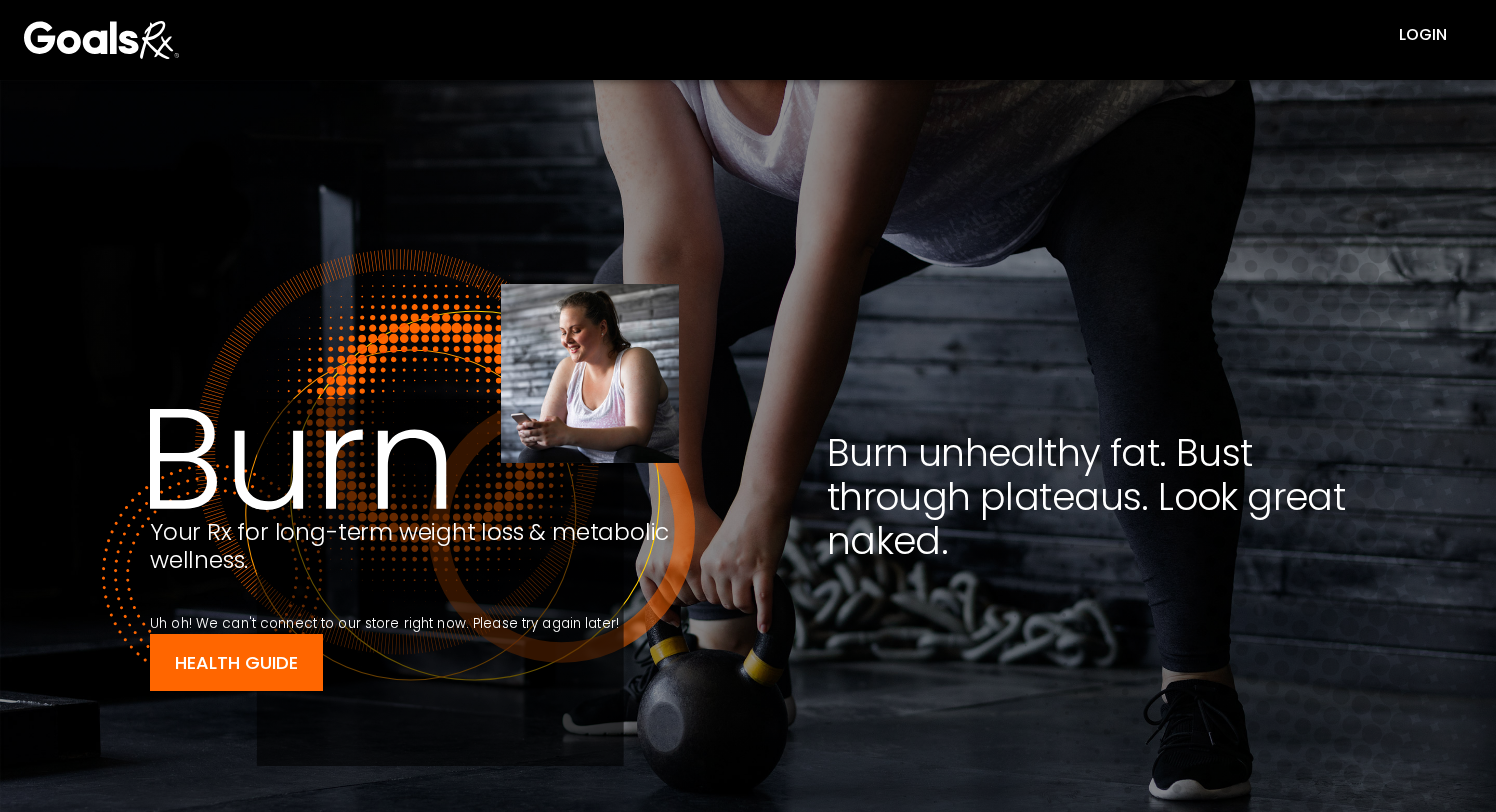 click on "Your Rx for long-term weight loss & metabolic wellness. Uh oh! We can't connect to our store right now. Please try again later! HEALTH GUIDE Burn unhealthy fat. Bust through plateaus. Look great naked." at bounding box center [748, 526] 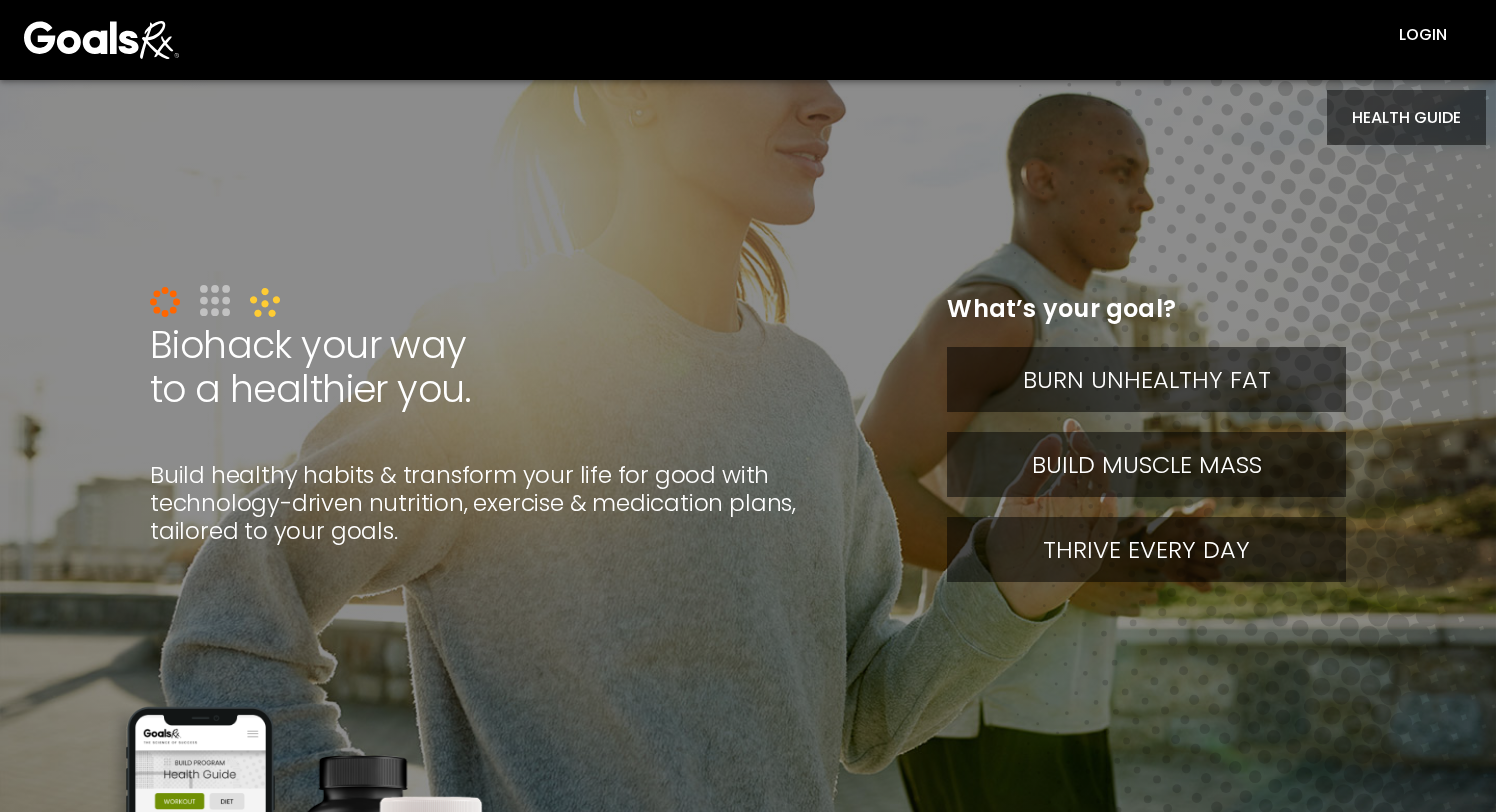 scroll, scrollTop: 0, scrollLeft: 0, axis: both 